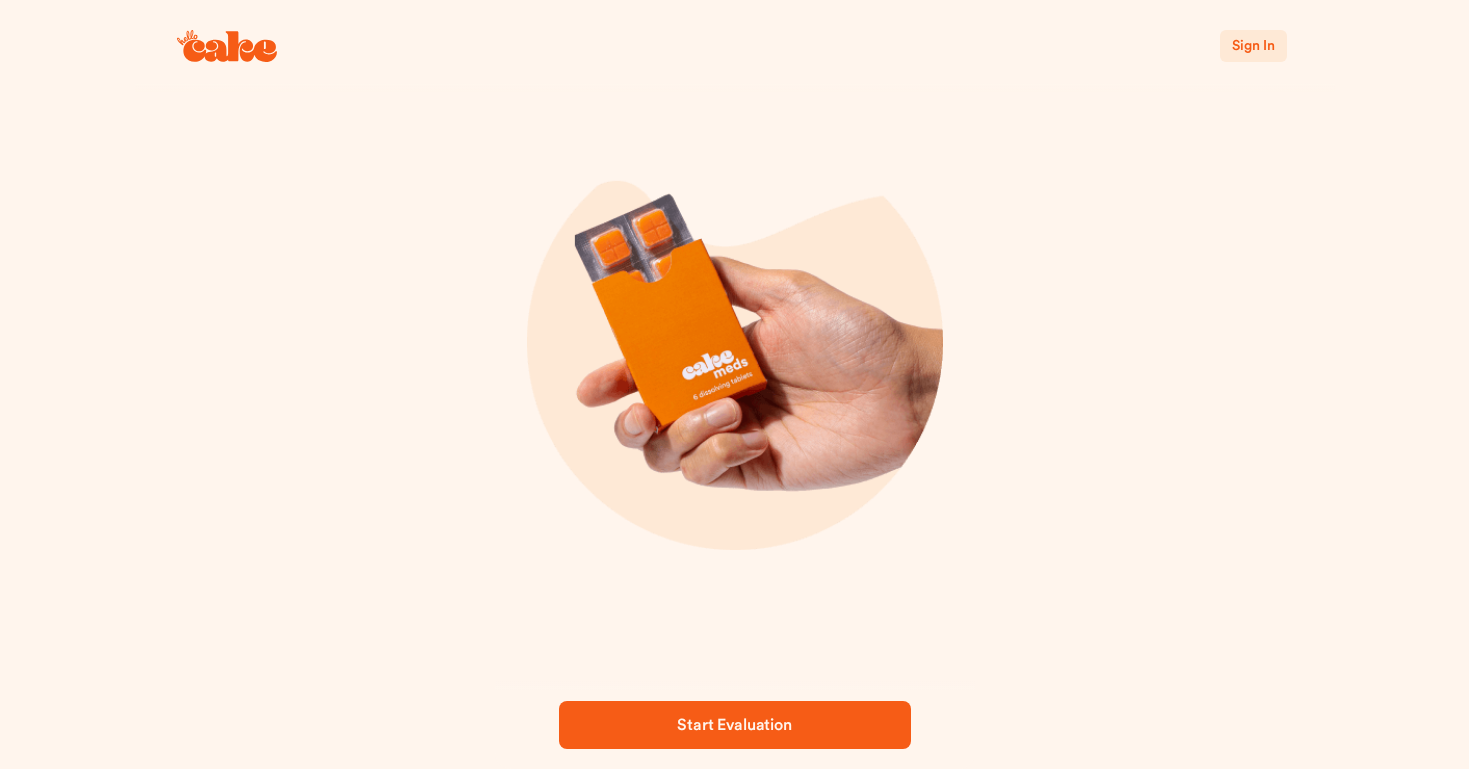scroll, scrollTop: 0, scrollLeft: 0, axis: both 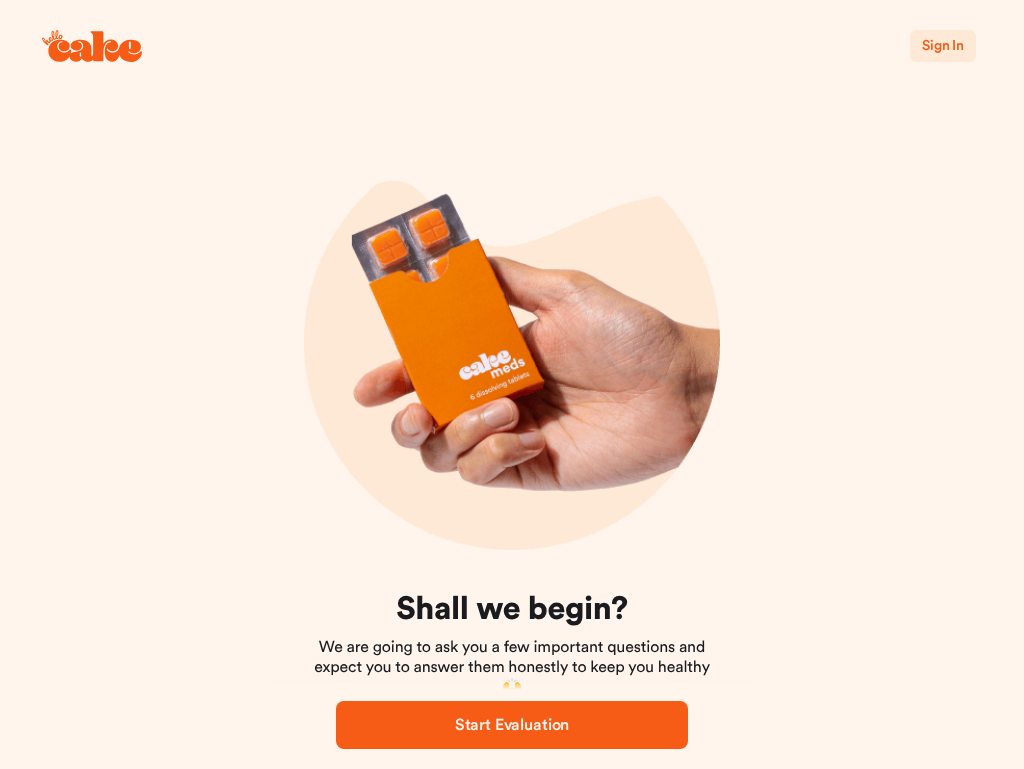 click on "Sign In" at bounding box center (943, 46) 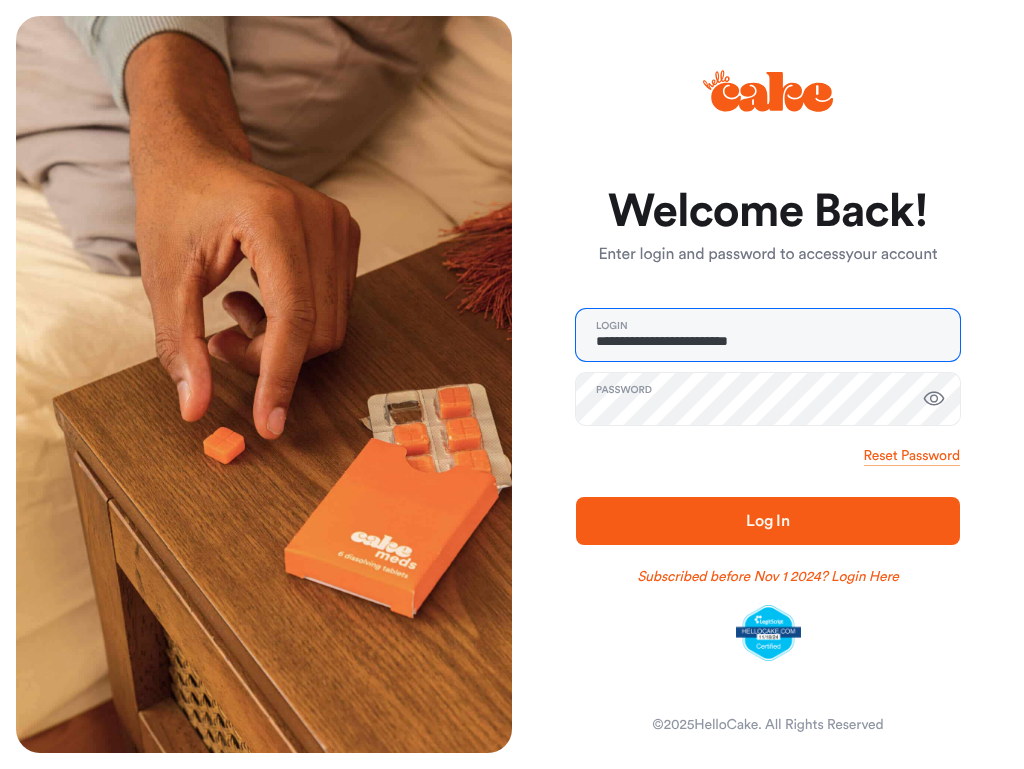 click on "**********" at bounding box center [768, 335] 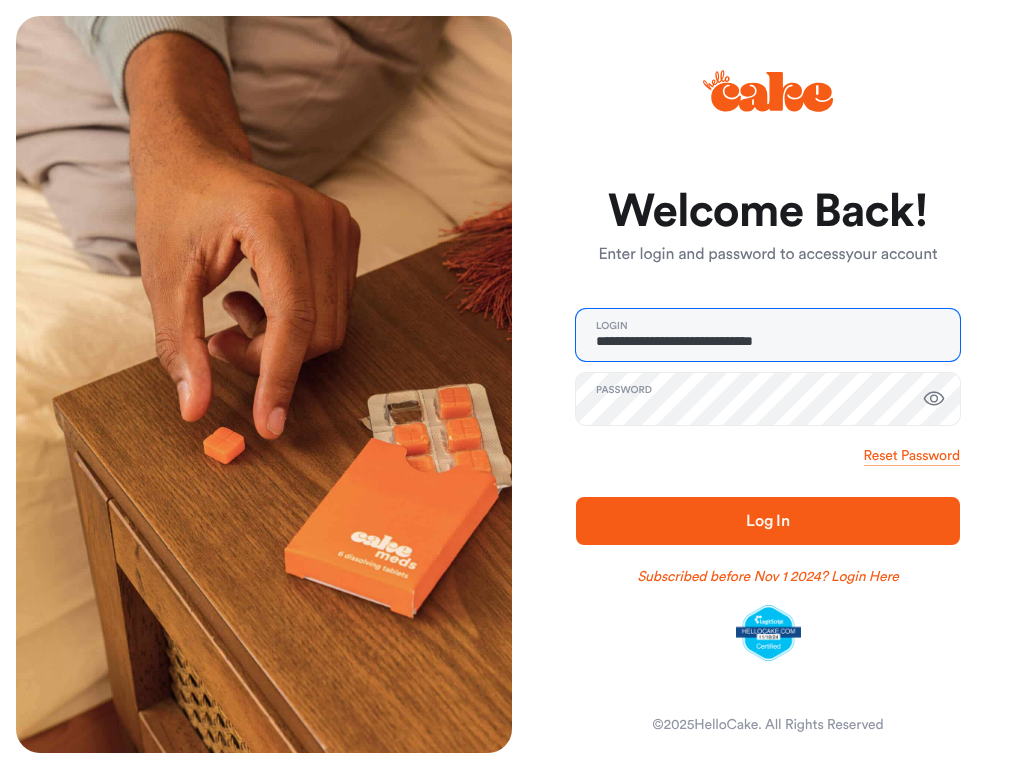 click on "**********" at bounding box center [768, 335] 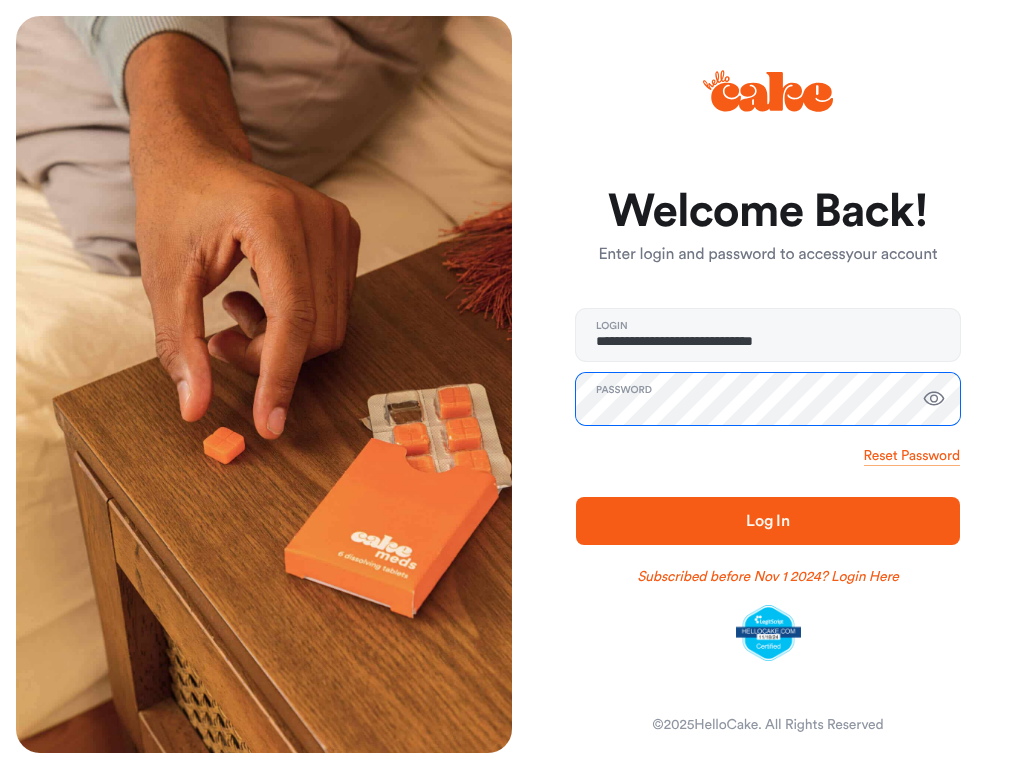 click on "Log In" at bounding box center (768, 521) 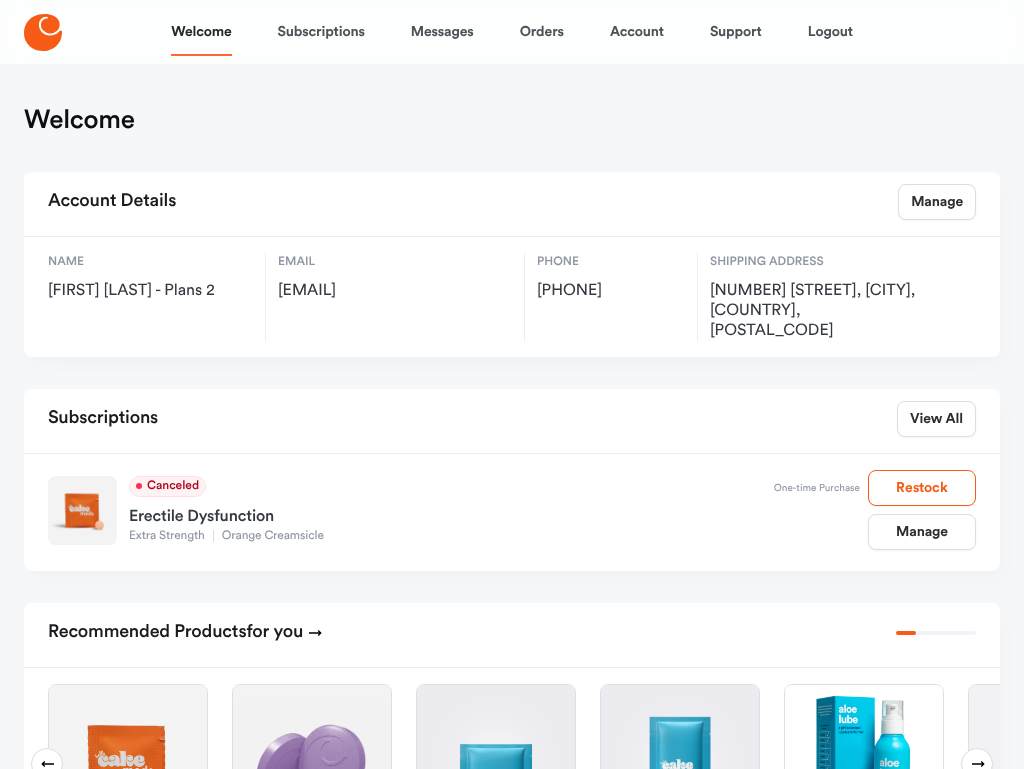 click on "Orders" at bounding box center (542, 32) 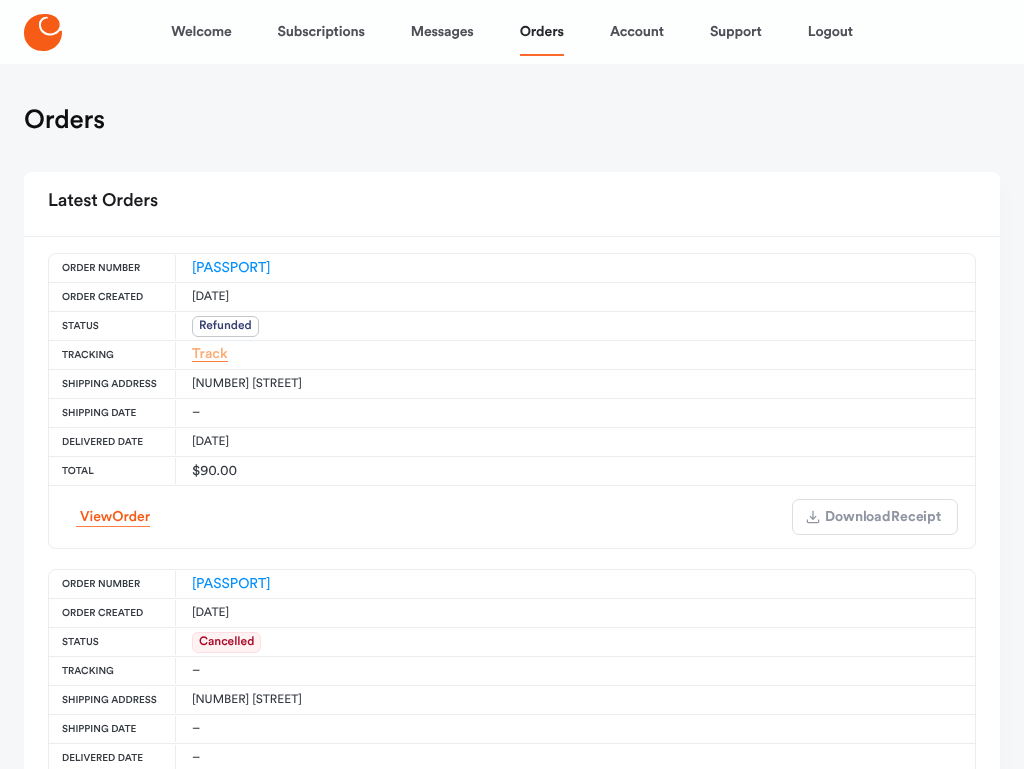 click on "Track" at bounding box center (210, 354) 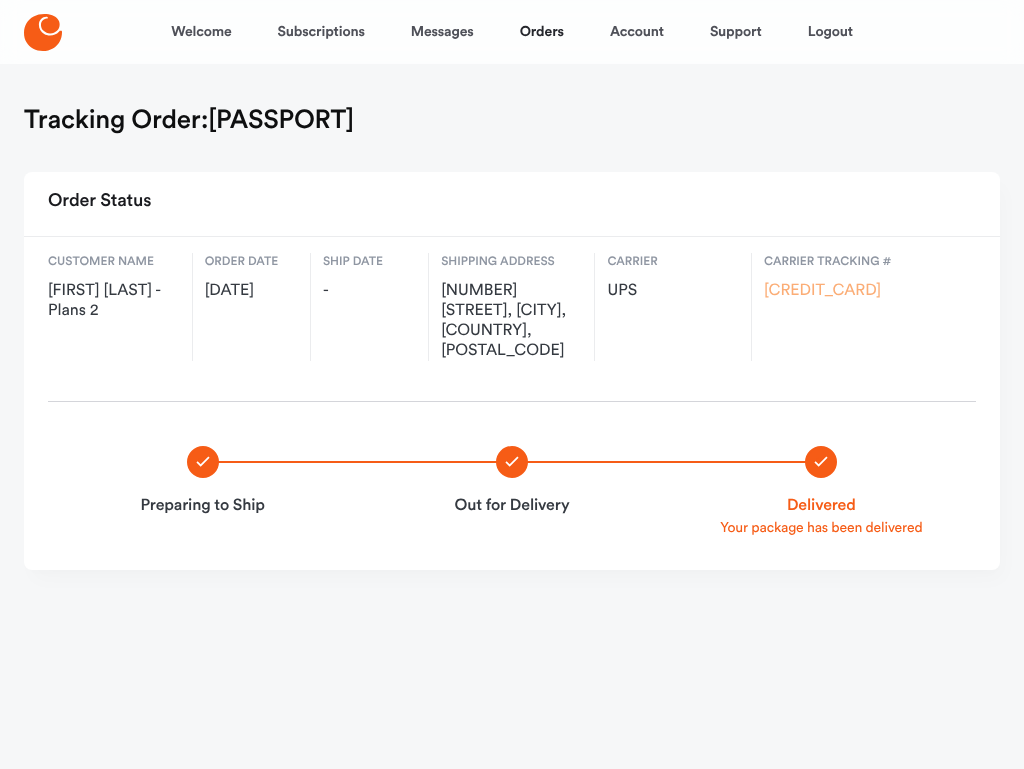 click on "[CREDIT_CARD]" at bounding box center (822, 291) 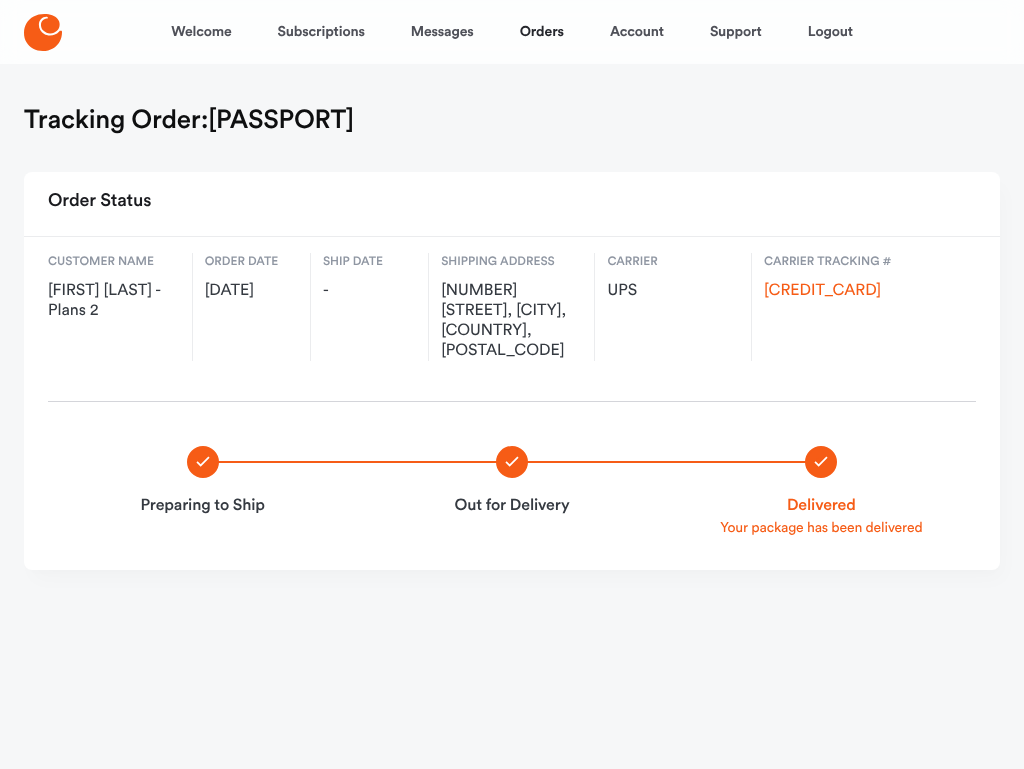 click on "Account" at bounding box center (637, 32) 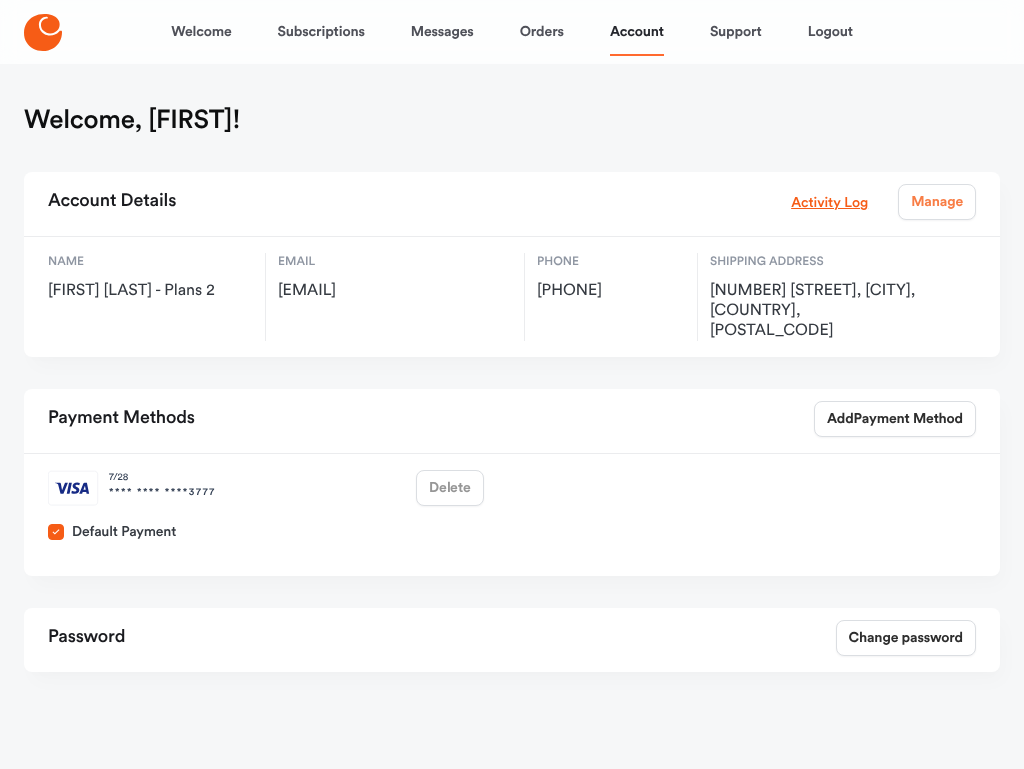 click on "Manage" at bounding box center [937, 202] 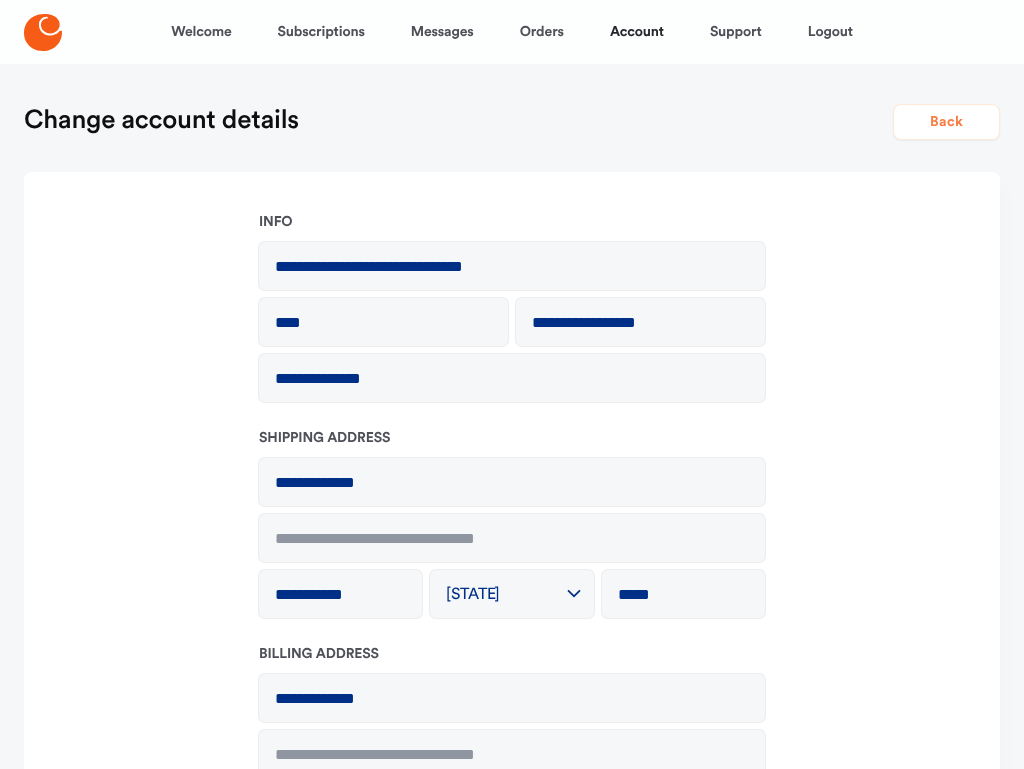 click on "Back" at bounding box center (946, 122) 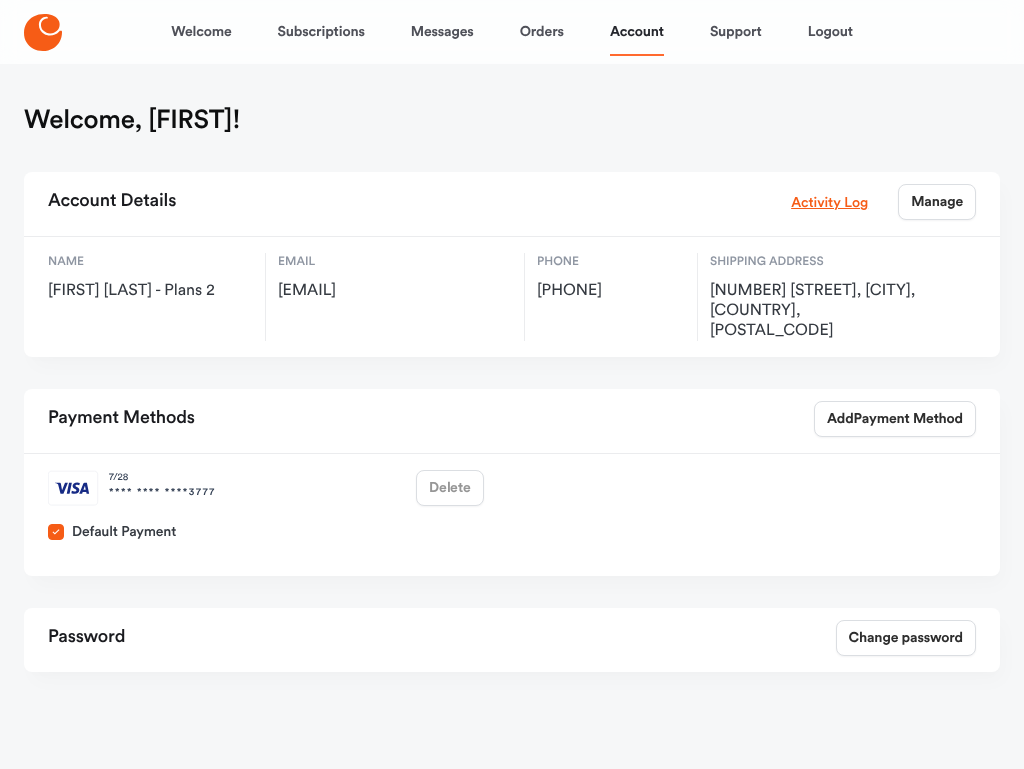 click on "Orders" at bounding box center [542, 32] 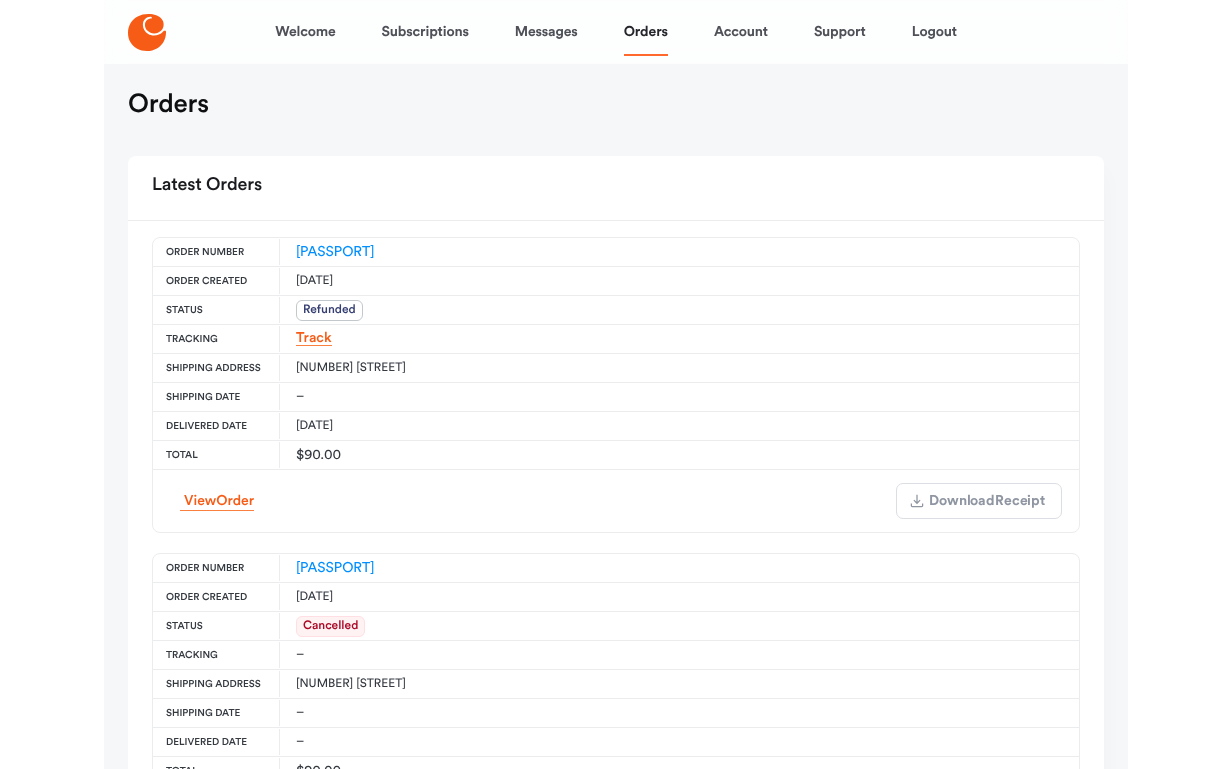 scroll, scrollTop: 0, scrollLeft: 0, axis: both 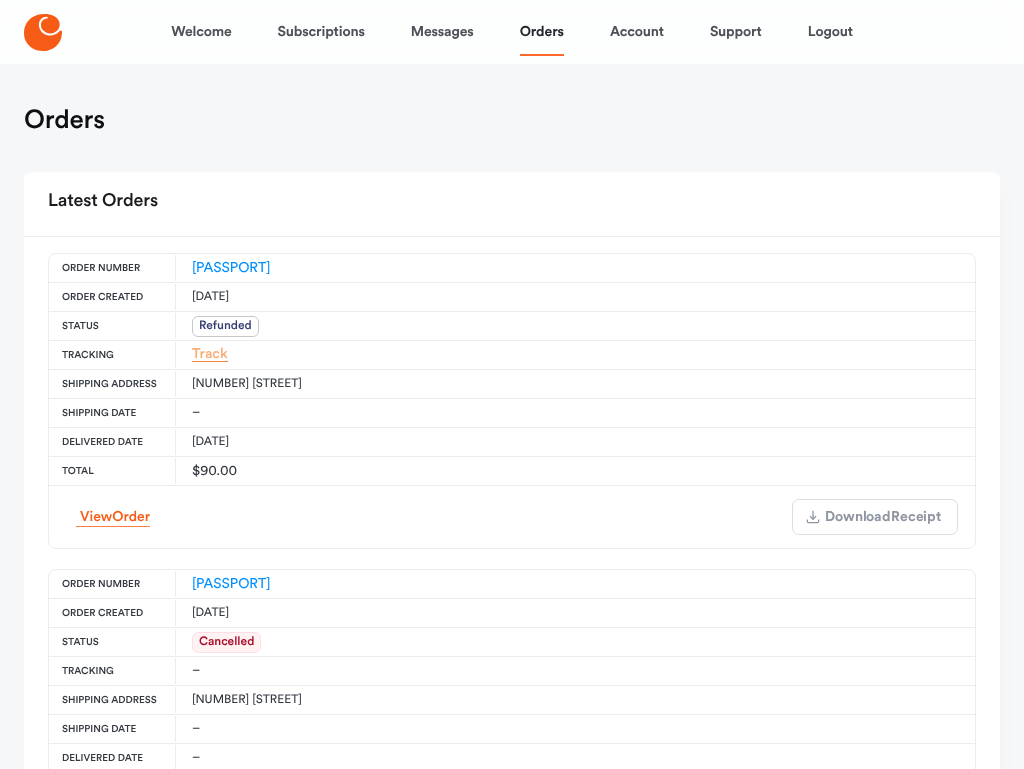 click on "Track" at bounding box center [210, 354] 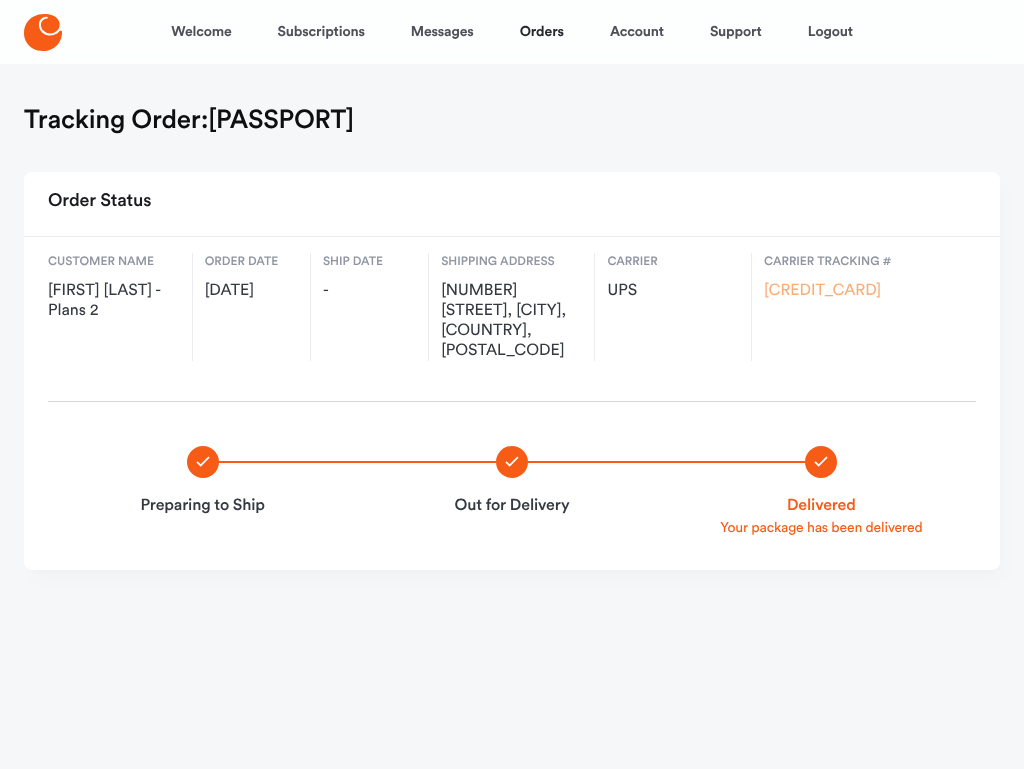 click on "[CREDIT_CARD]" at bounding box center [822, 291] 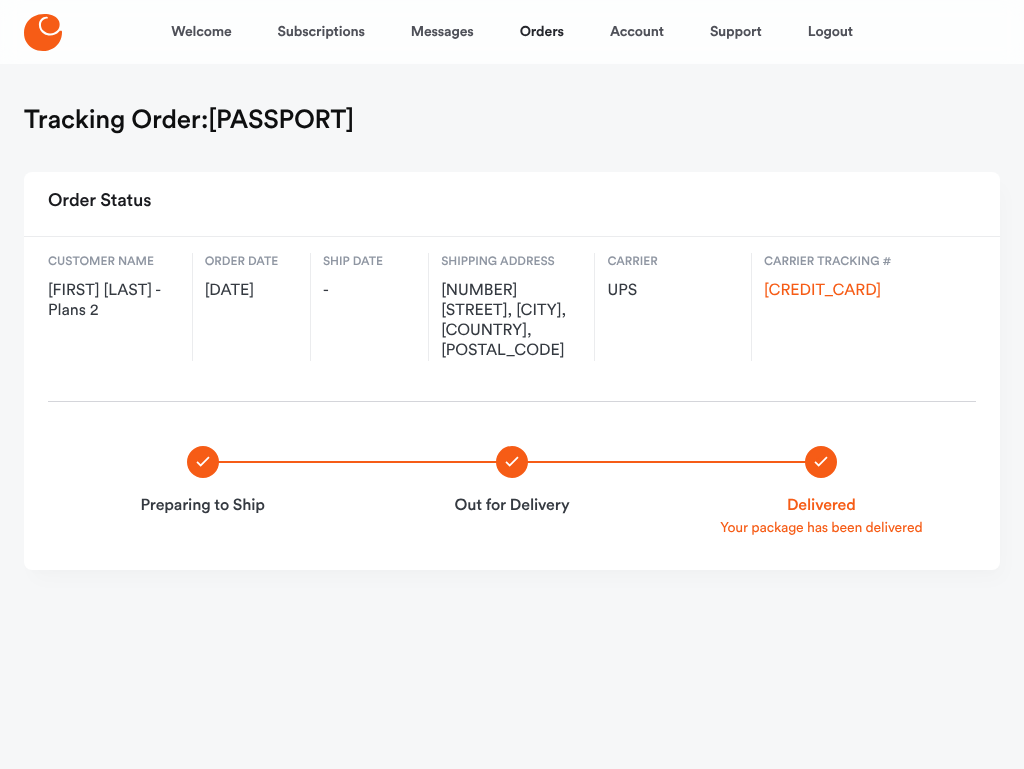 click on "Orders" at bounding box center (542, 32) 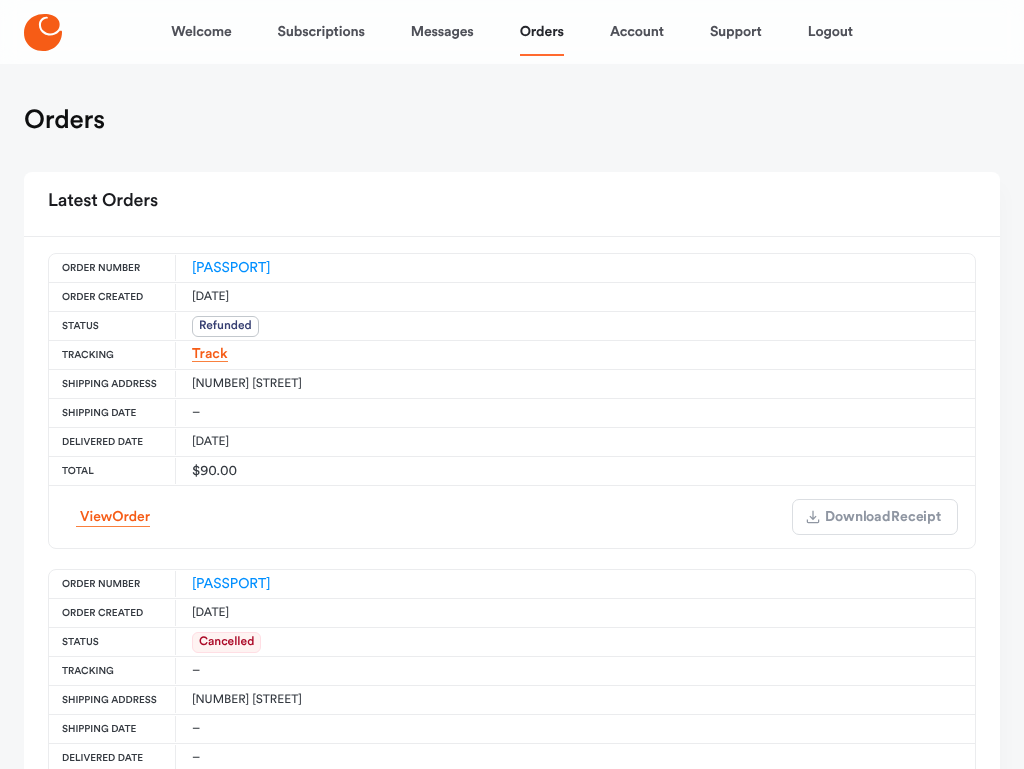 click on "Account" at bounding box center (637, 32) 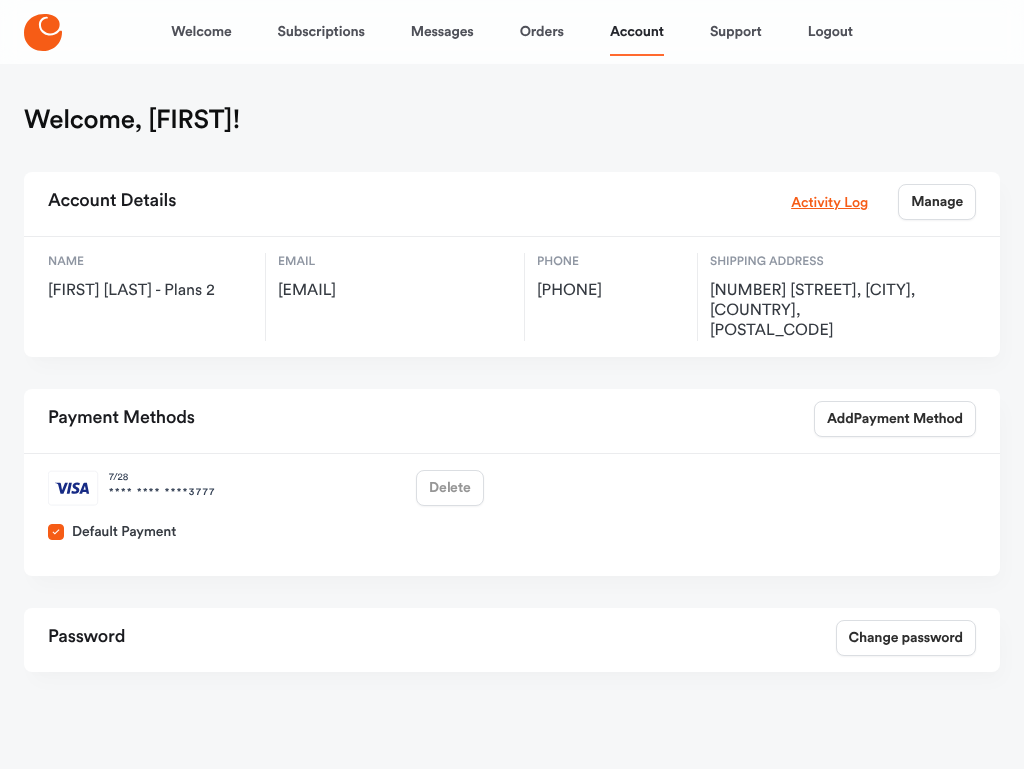 click on "Payment Methods Add   Payment Method" at bounding box center [512, 204] 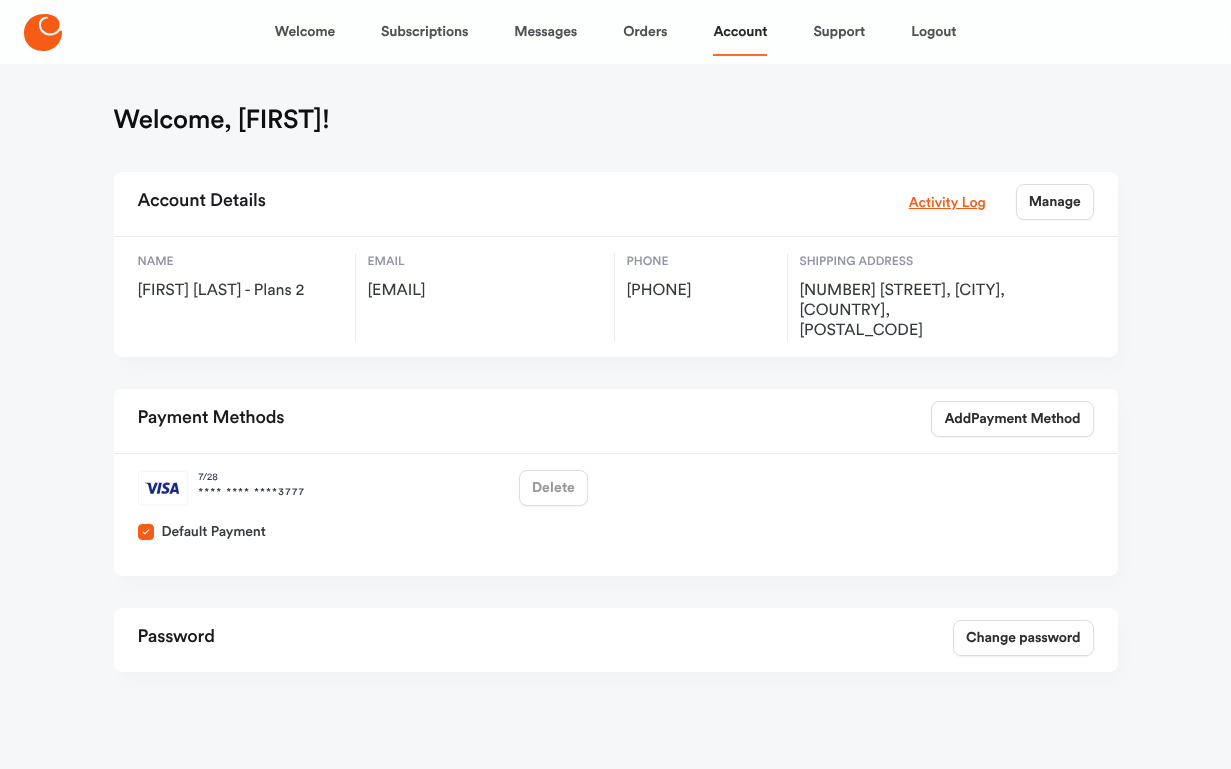 click on "Orders" at bounding box center (645, 32) 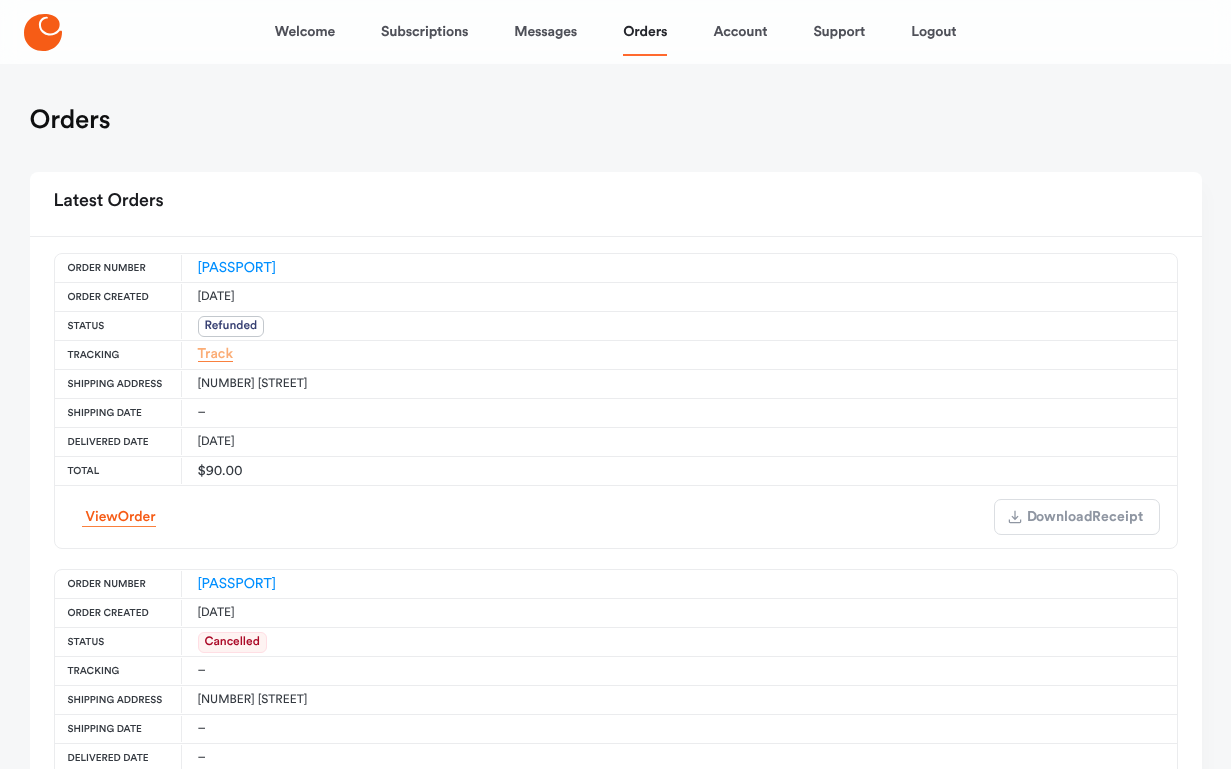 click on "Track" at bounding box center (216, 354) 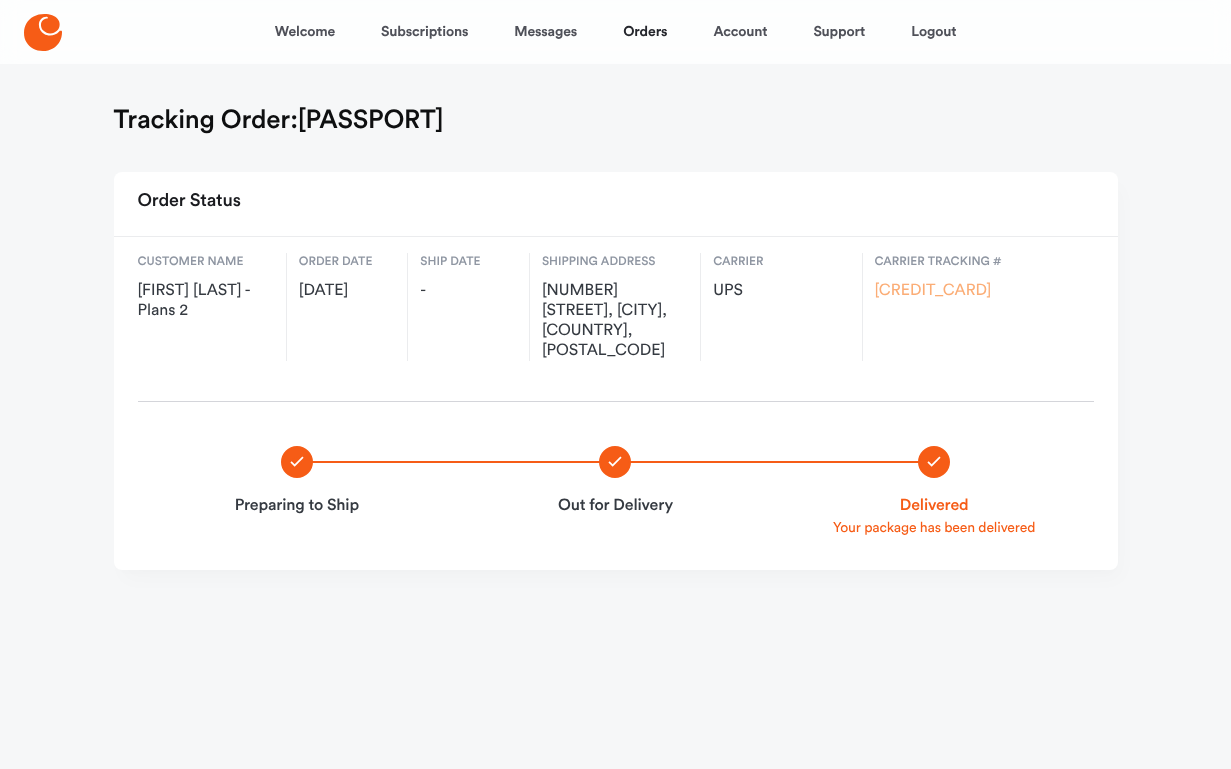 click on "[CREDIT_CARD]" at bounding box center (933, 291) 